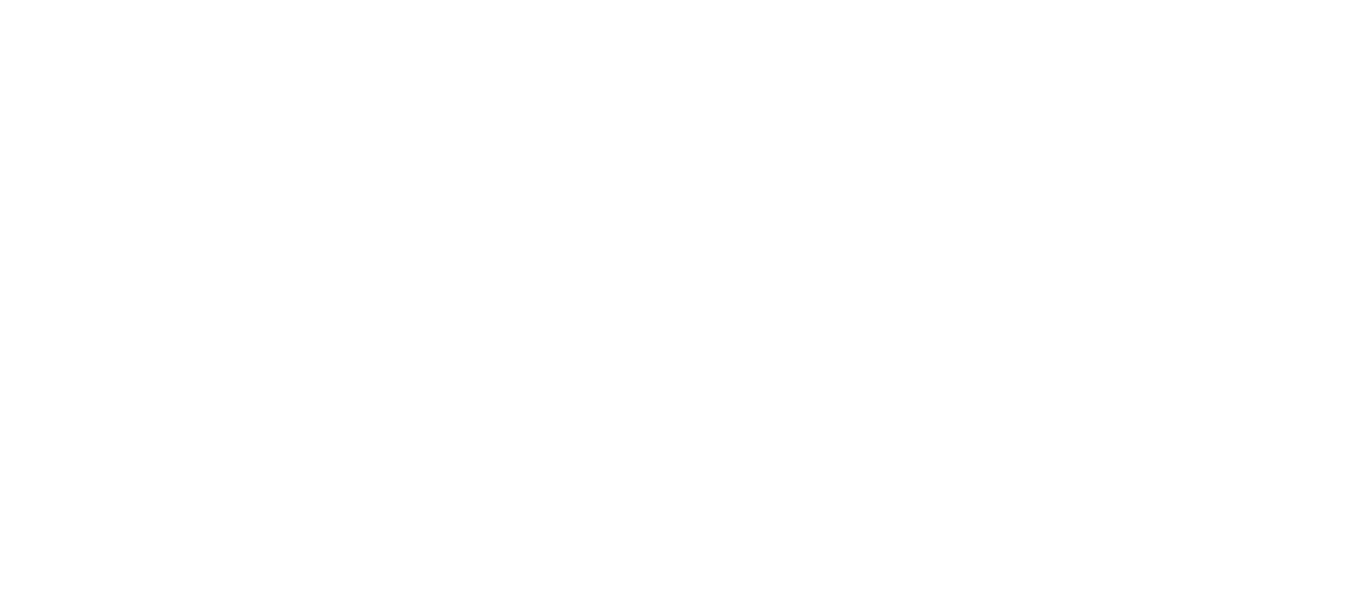 scroll, scrollTop: 0, scrollLeft: 0, axis: both 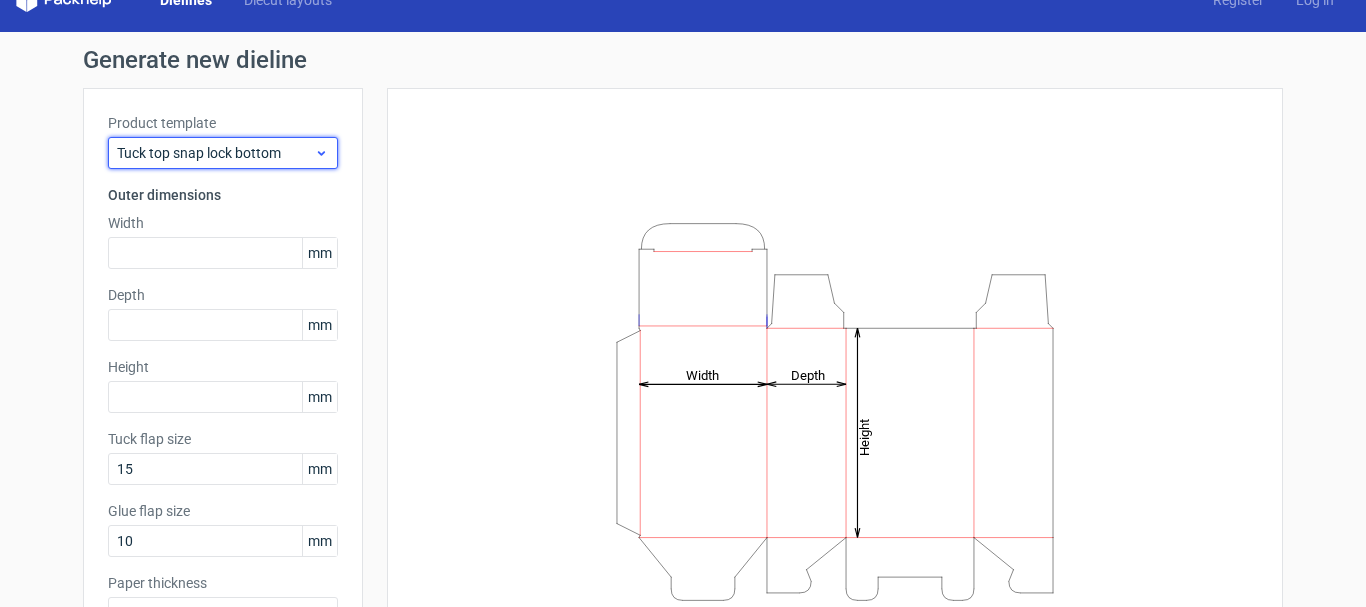 click 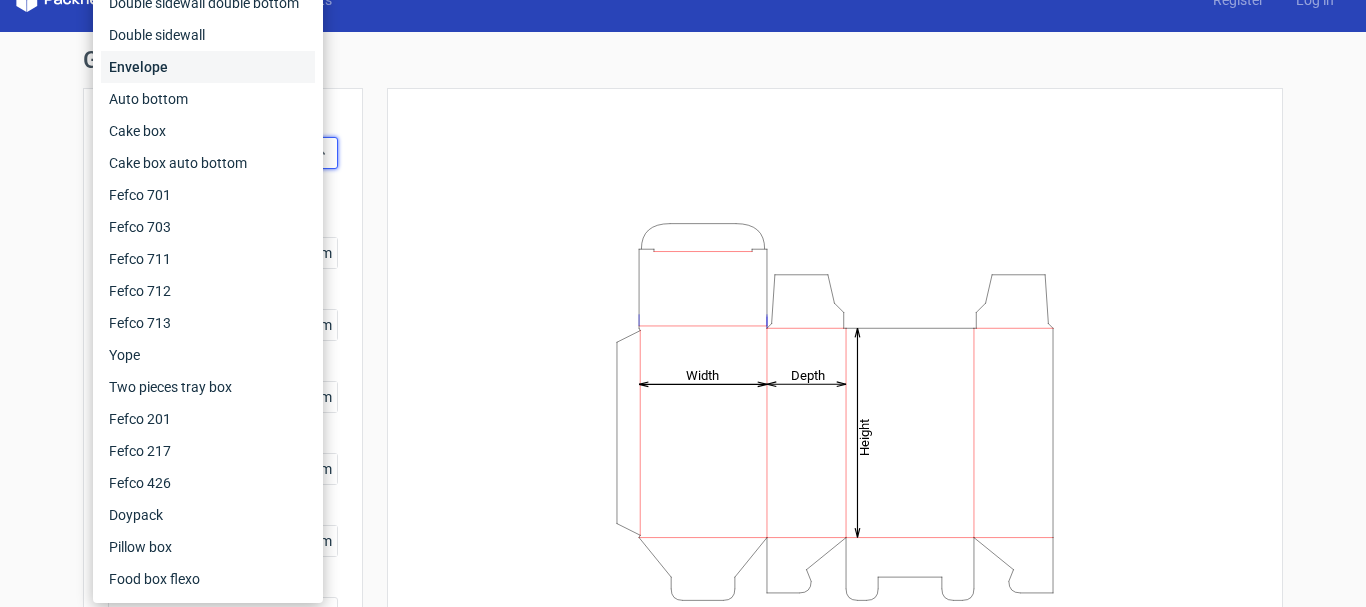 click on "Envelope" at bounding box center (208, 67) 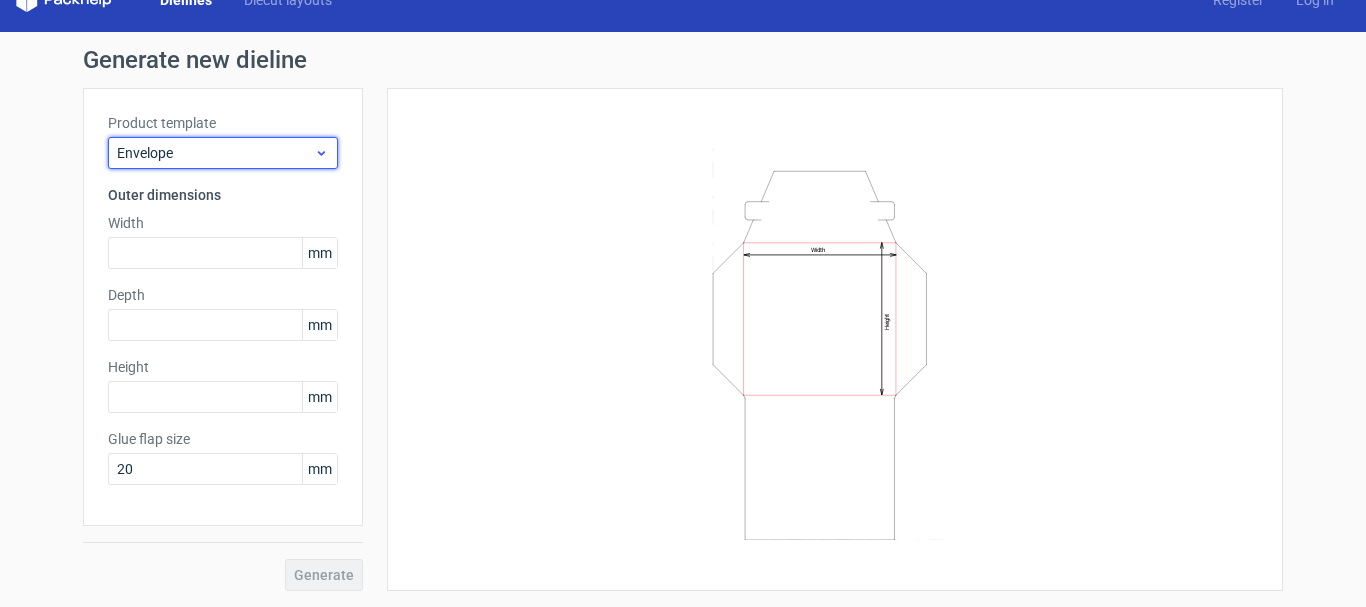 click 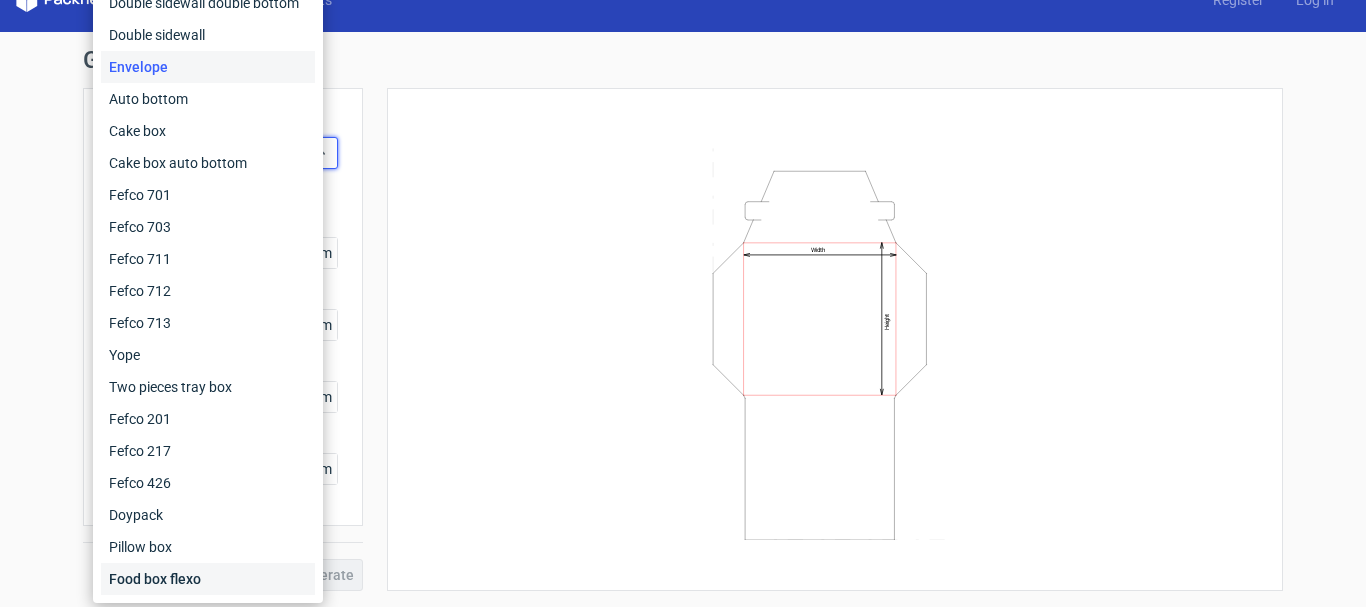 click on "Food box flexo" at bounding box center (208, 579) 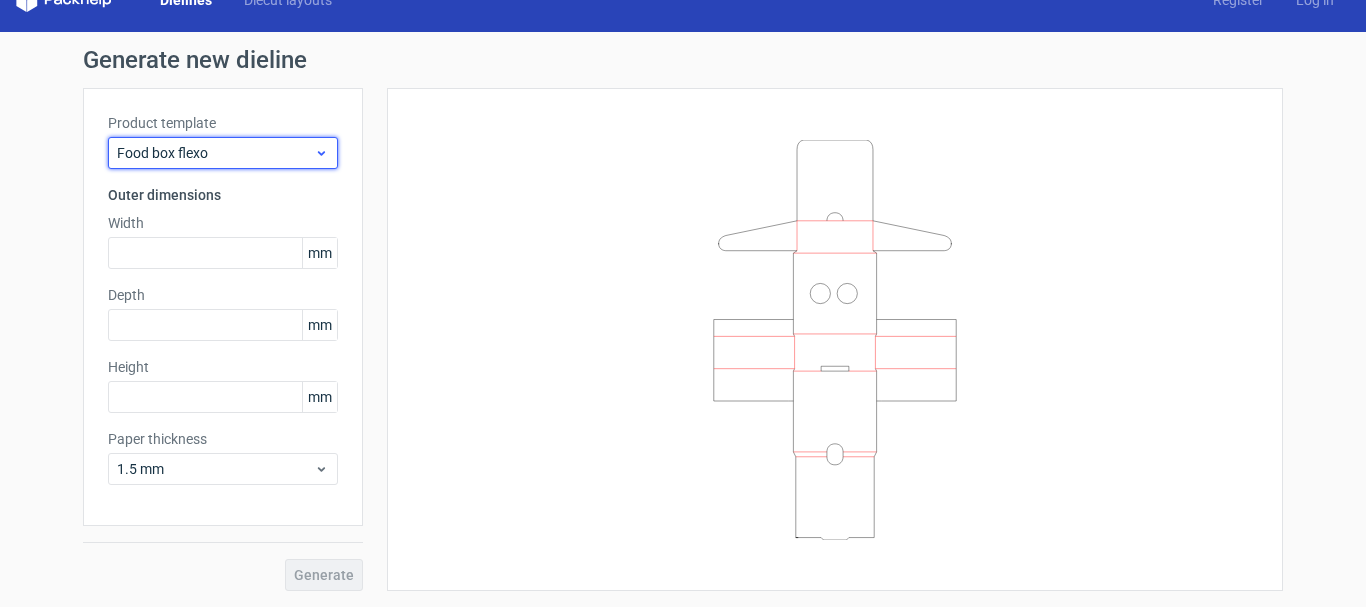 click on "Food box flexo" at bounding box center (215, 153) 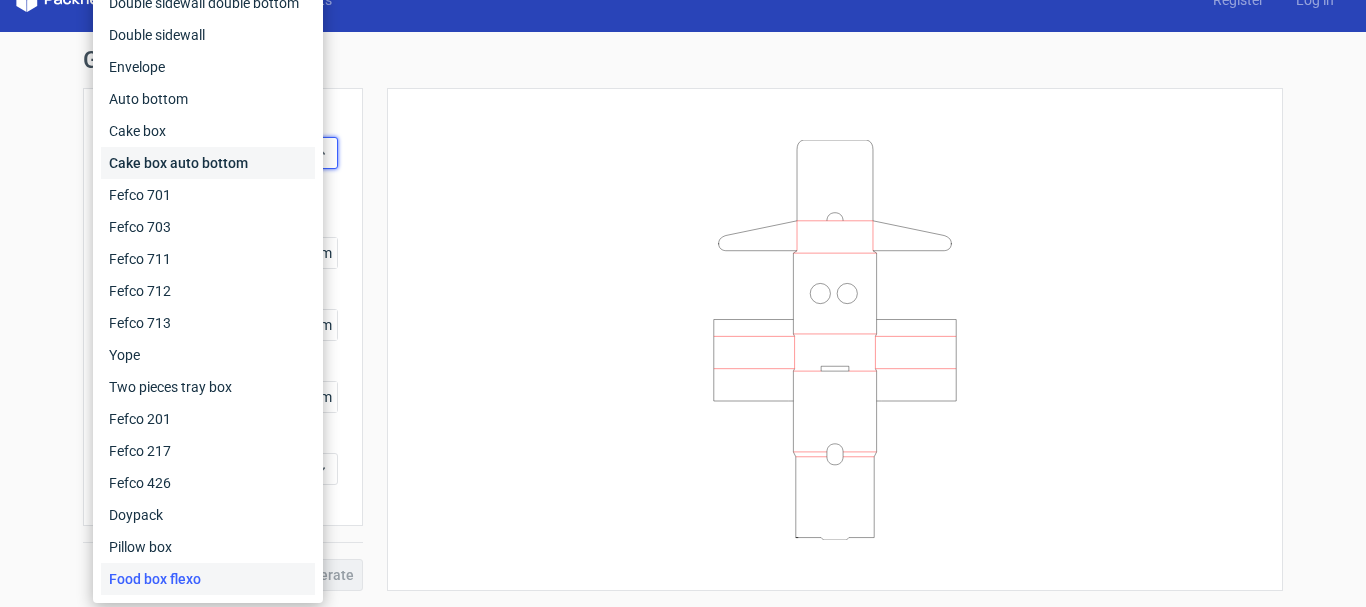 click on "Cake box auto bottom" at bounding box center (208, 163) 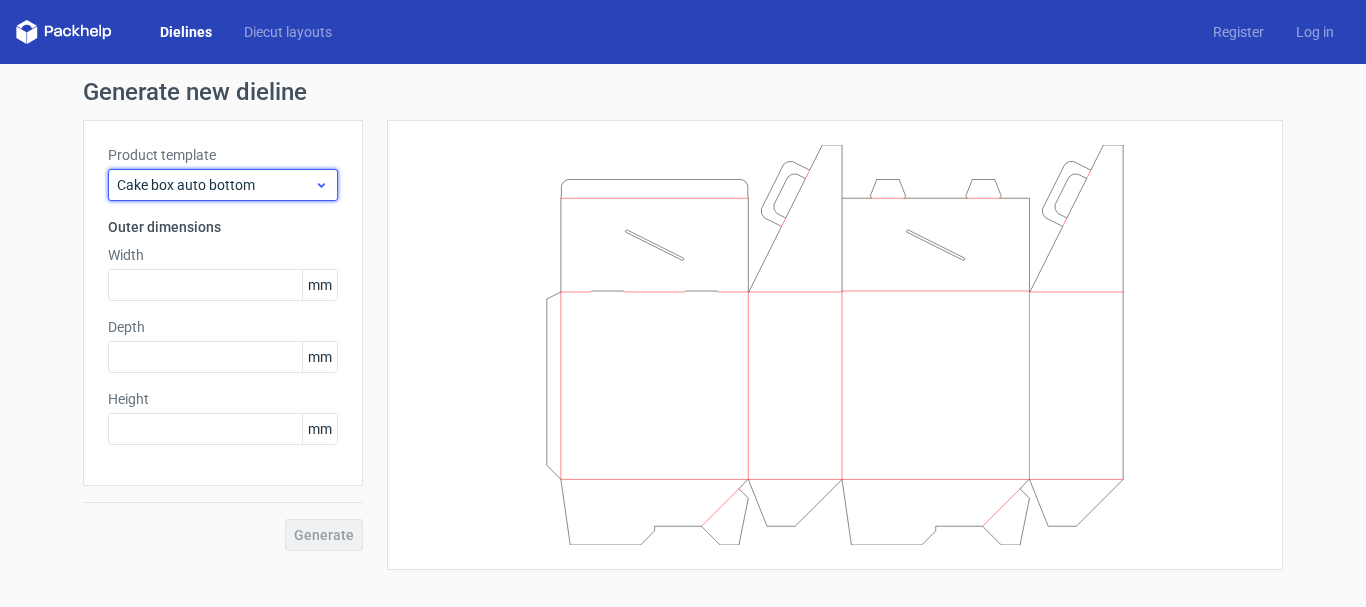 click on "Cake box auto bottom" at bounding box center [215, 185] 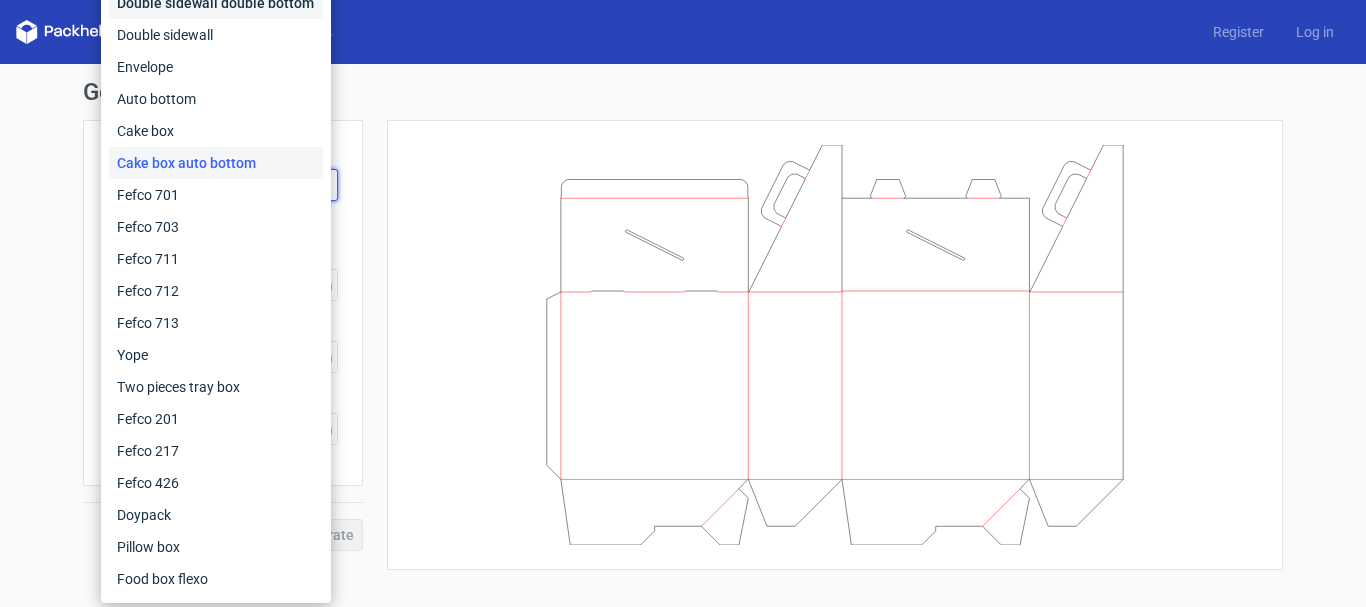 click on "Double sidewall double bottom" at bounding box center [216, 3] 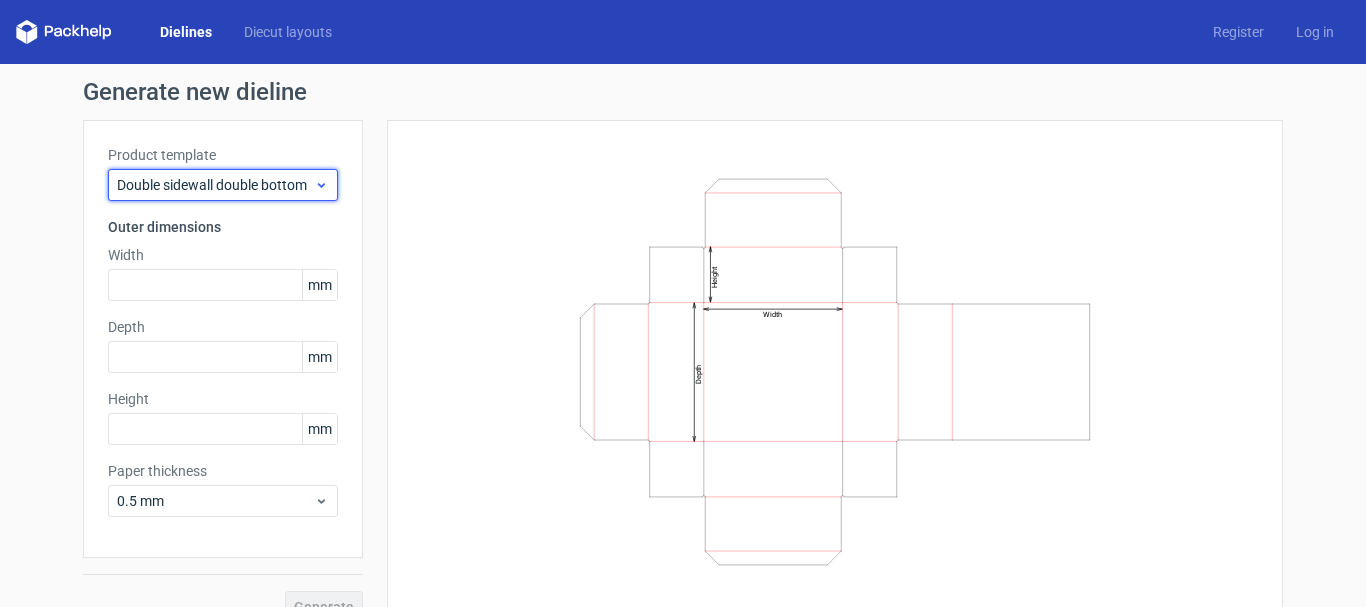 click on "Double sidewall double bottom" at bounding box center [215, 185] 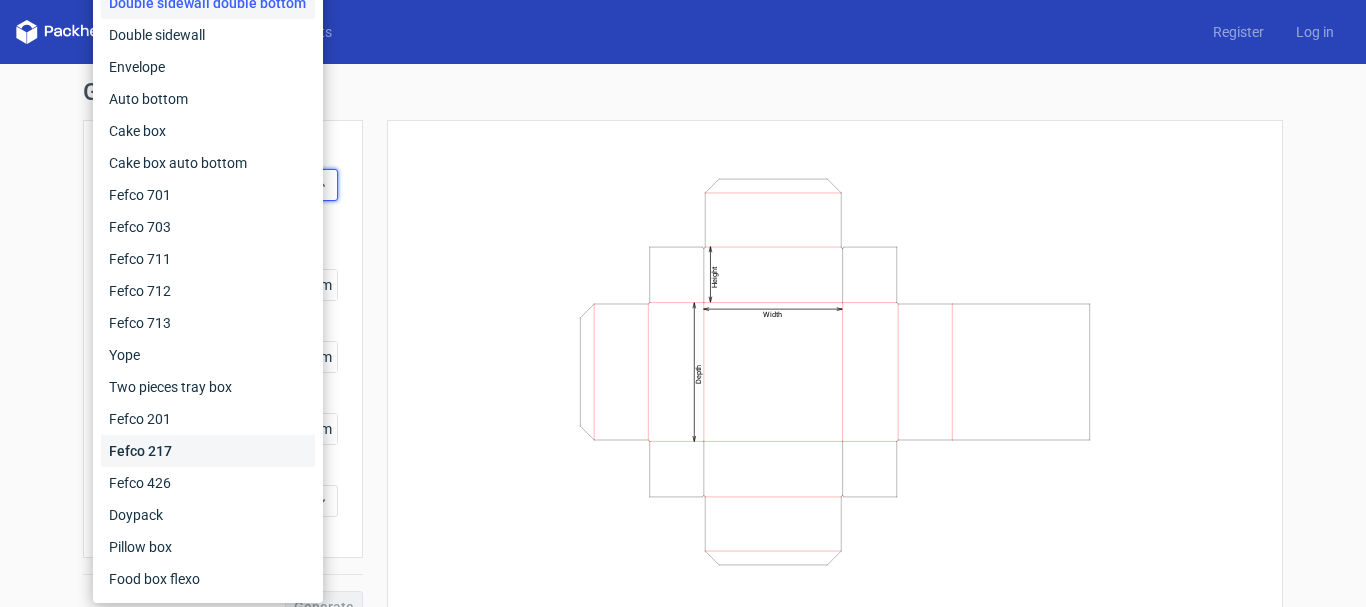 click on "Fefco 217" at bounding box center [208, 451] 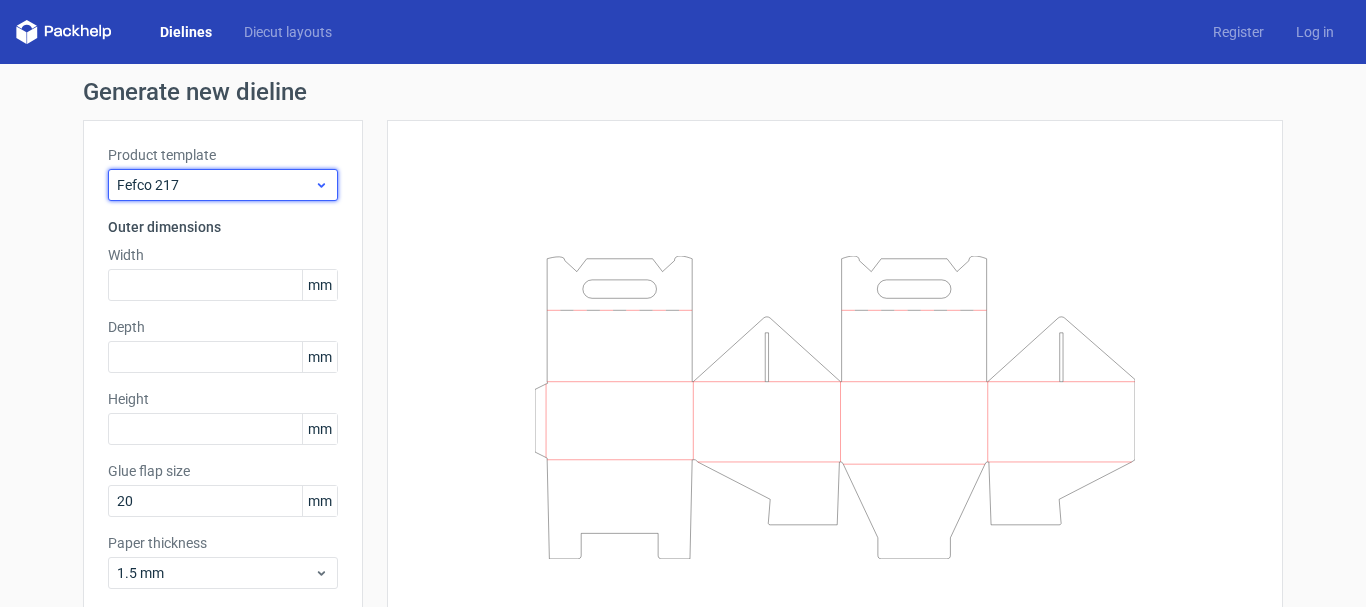 click on "Fefco 217" at bounding box center (215, 185) 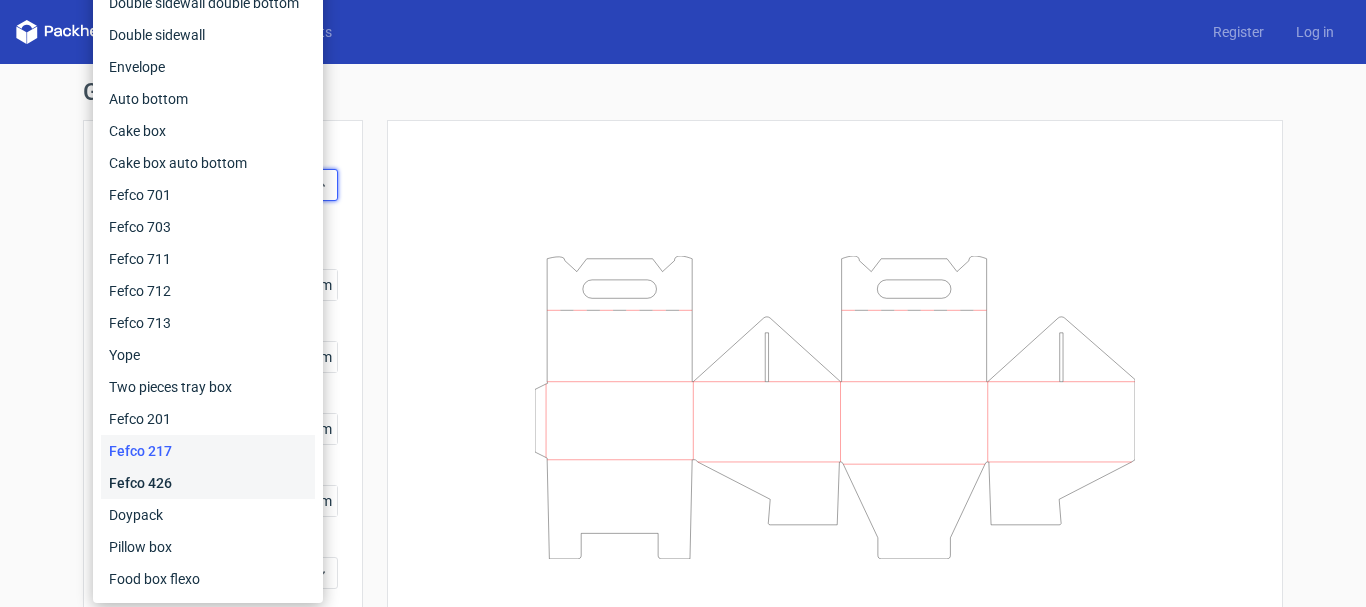 click on "Fefco 426" at bounding box center [208, 483] 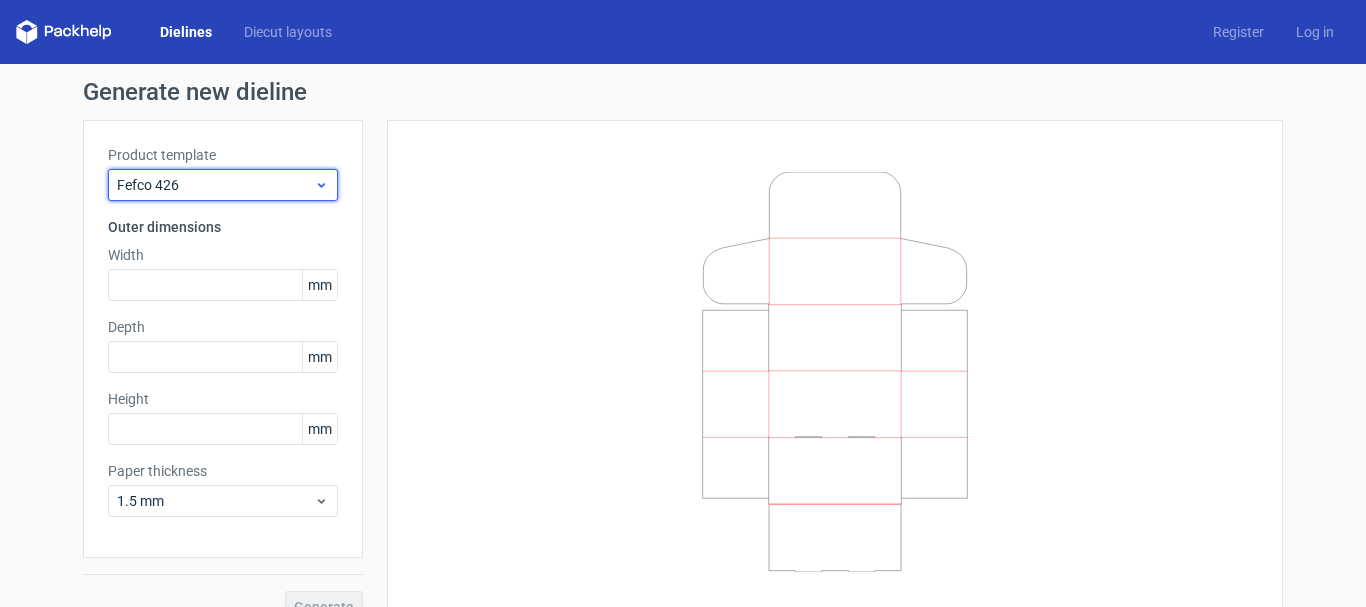 click 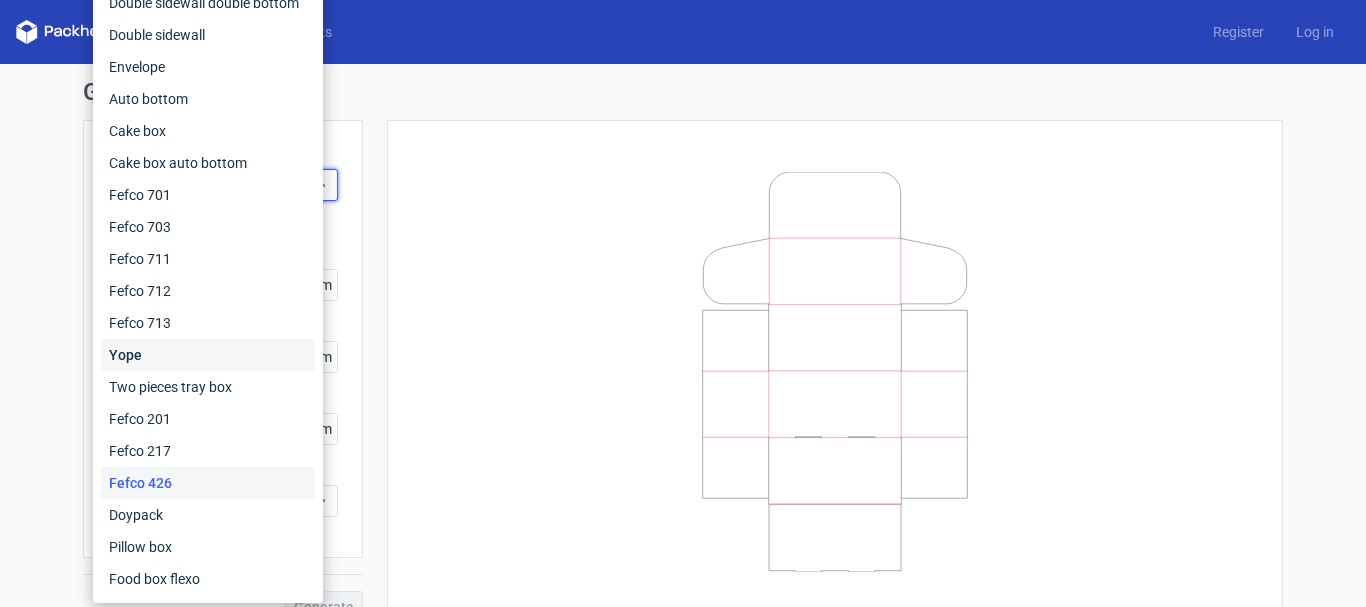 click on "Yope" at bounding box center (208, 355) 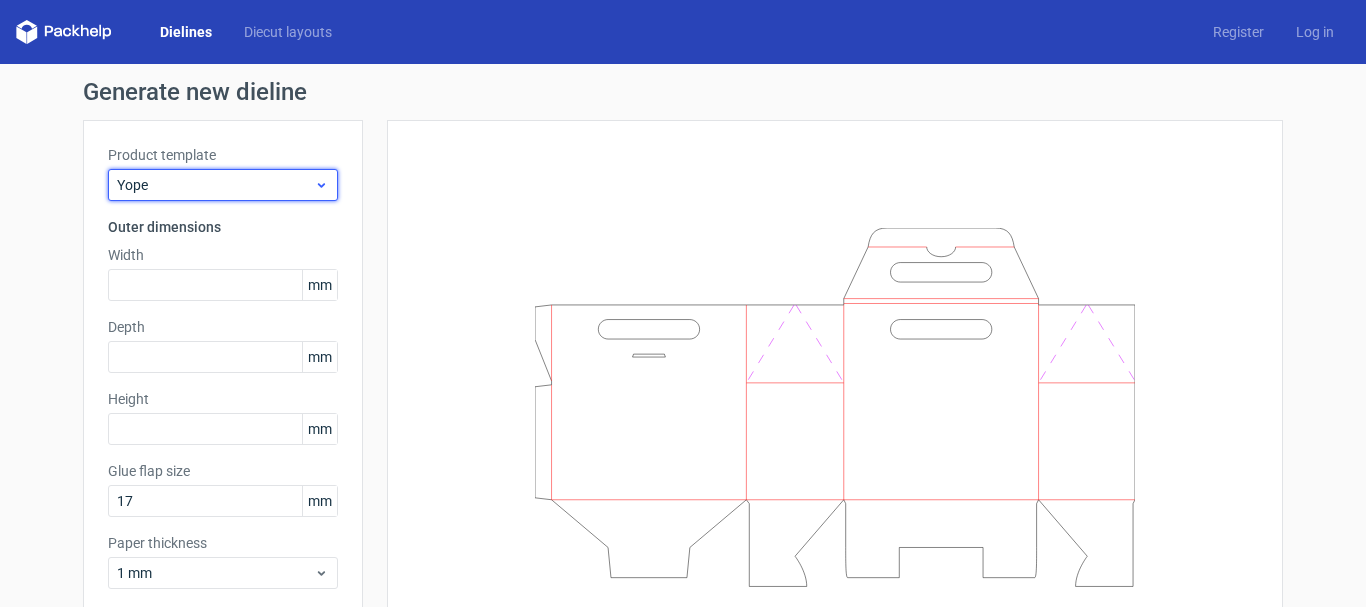click on "Yope" at bounding box center [215, 185] 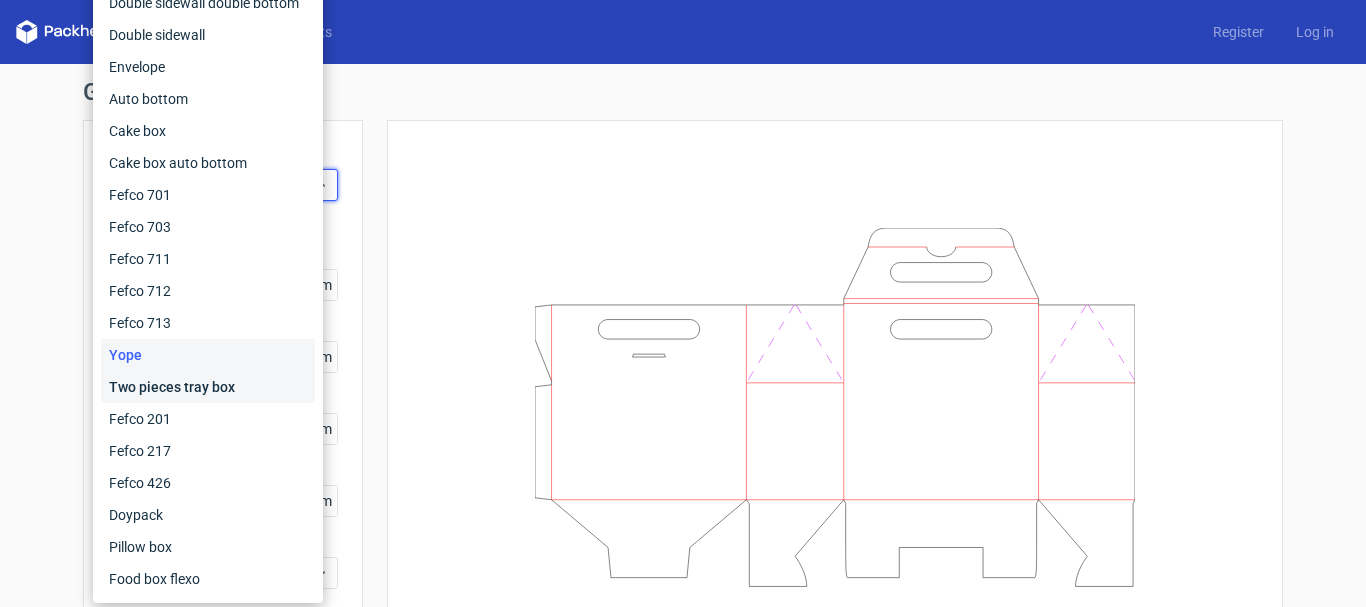 click on "Two pieces tray box" at bounding box center (208, 387) 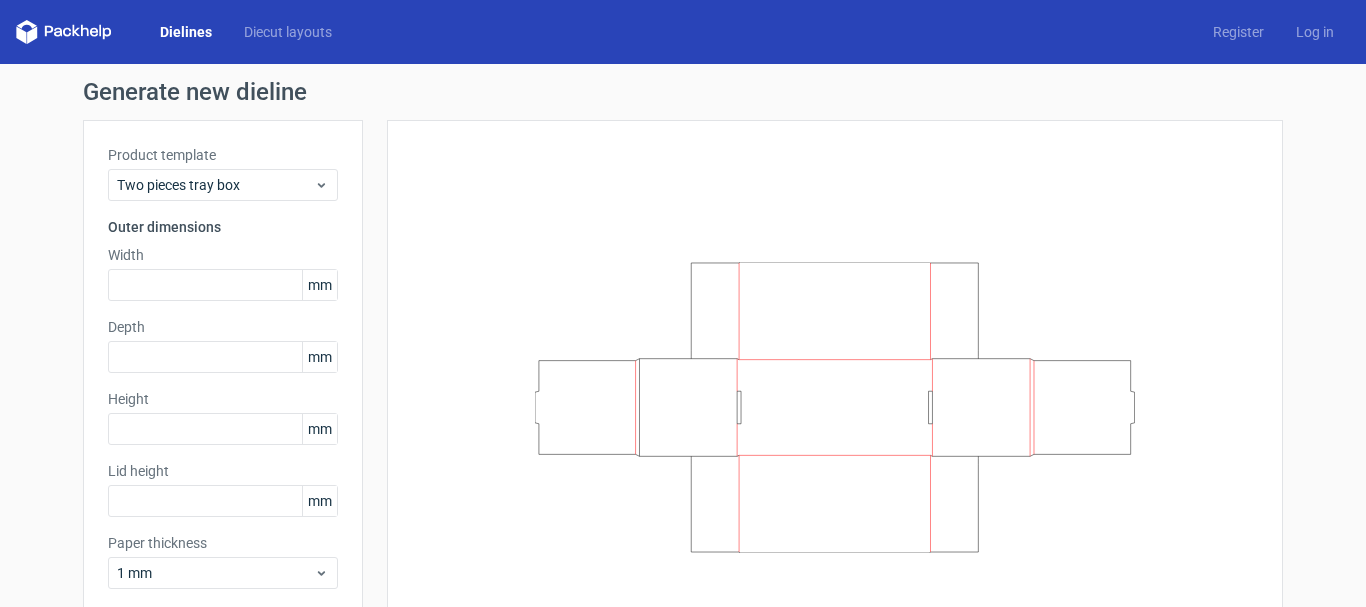 click on "Product template Two pieces tray box Outer dimensions Width mm Depth mm Height mm Lid height mm Paper thickness 1 mm" at bounding box center [223, 375] 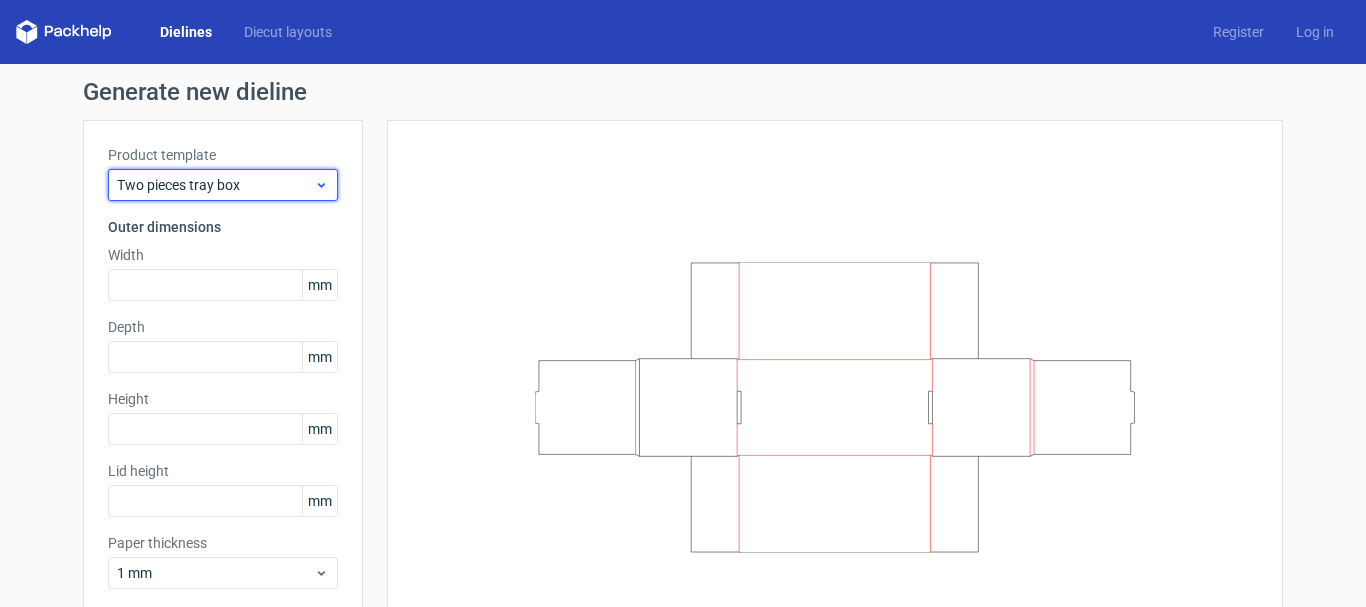click 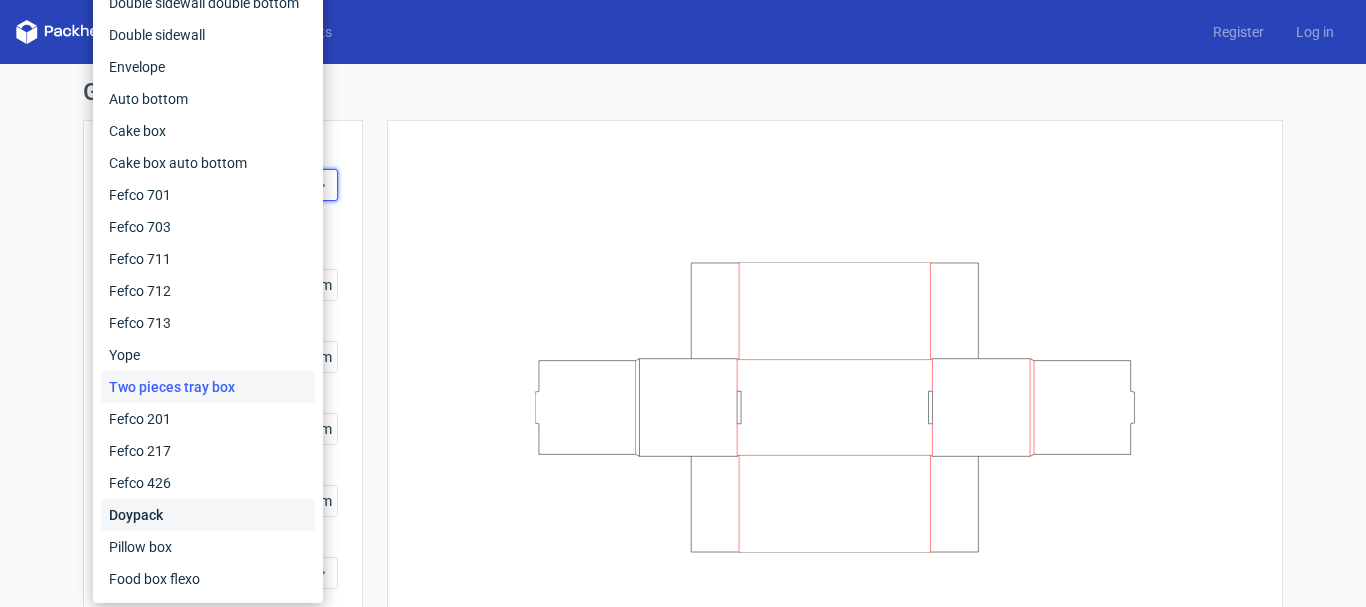 click on "Doypack" at bounding box center [208, 515] 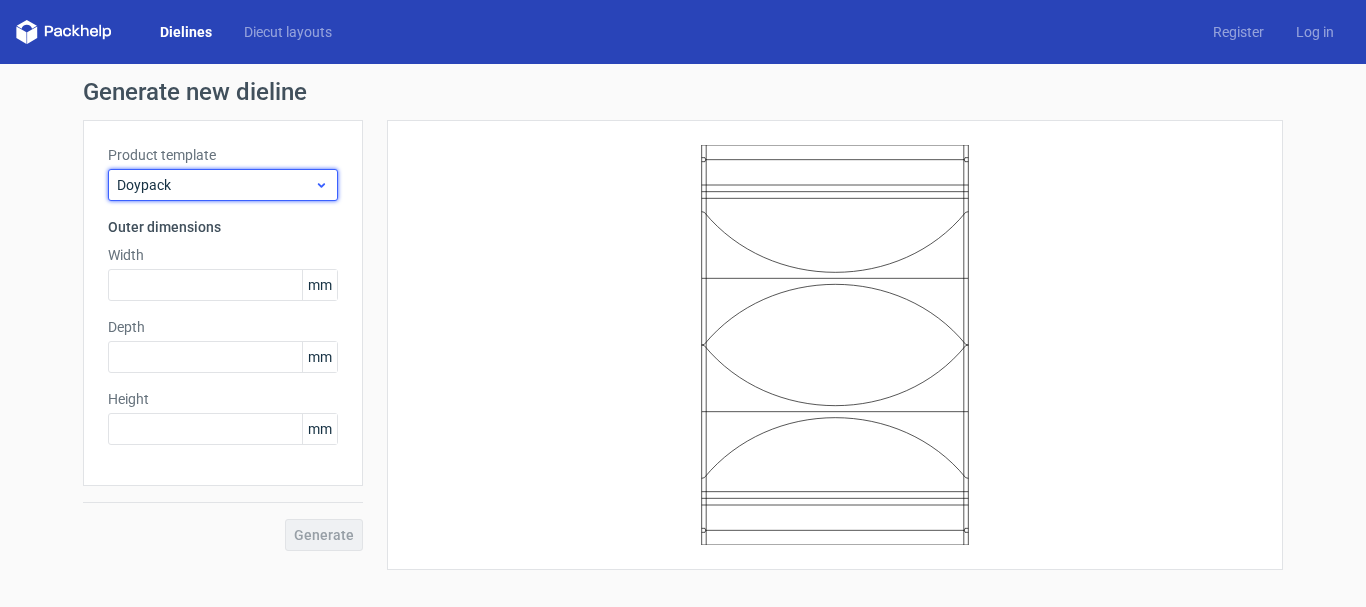 click on "Doypack" at bounding box center (215, 185) 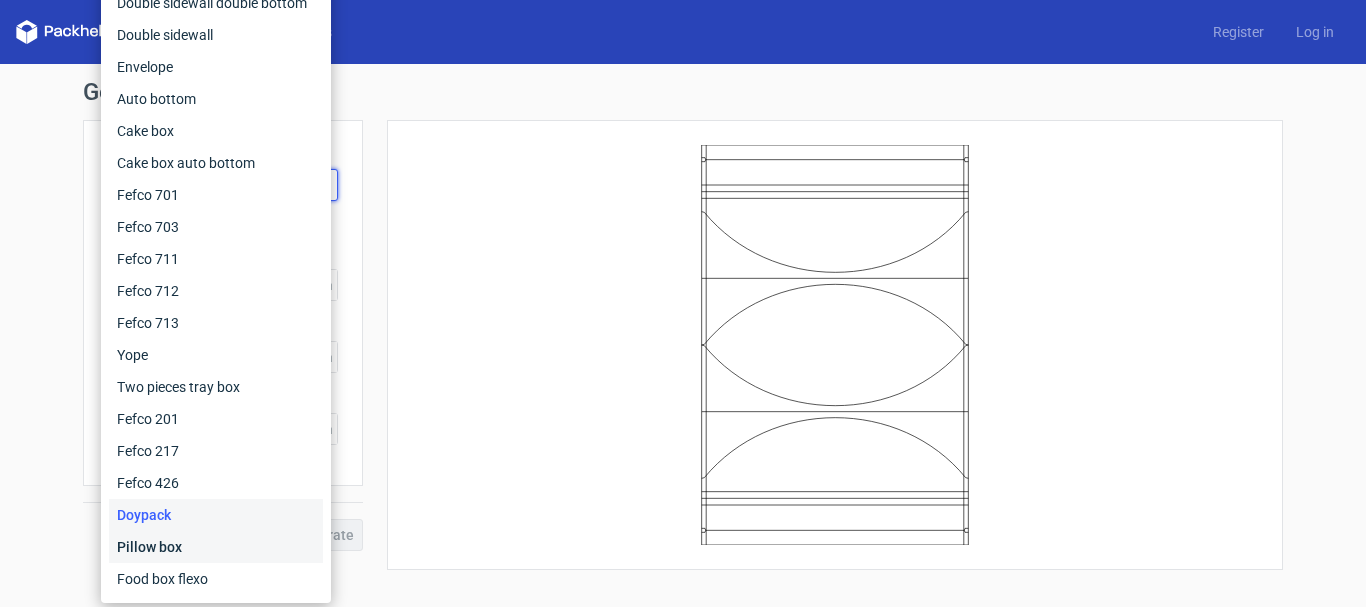 click on "Pillow box" at bounding box center (216, 547) 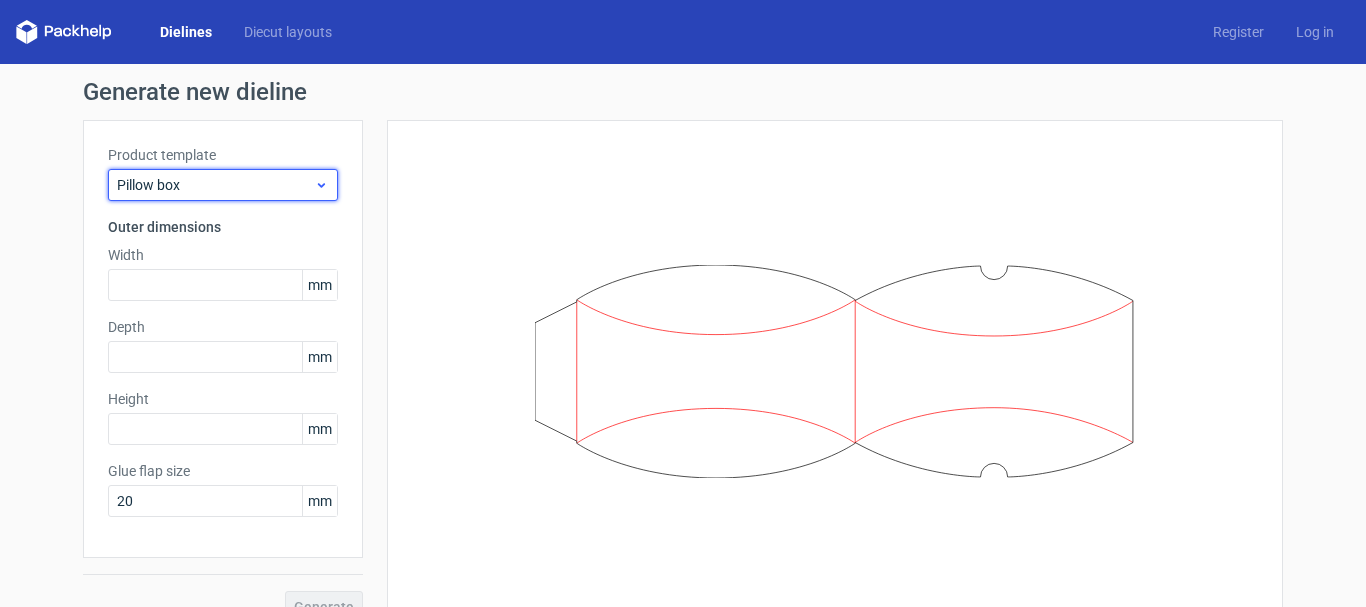 click on "Pillow box" at bounding box center [223, 185] 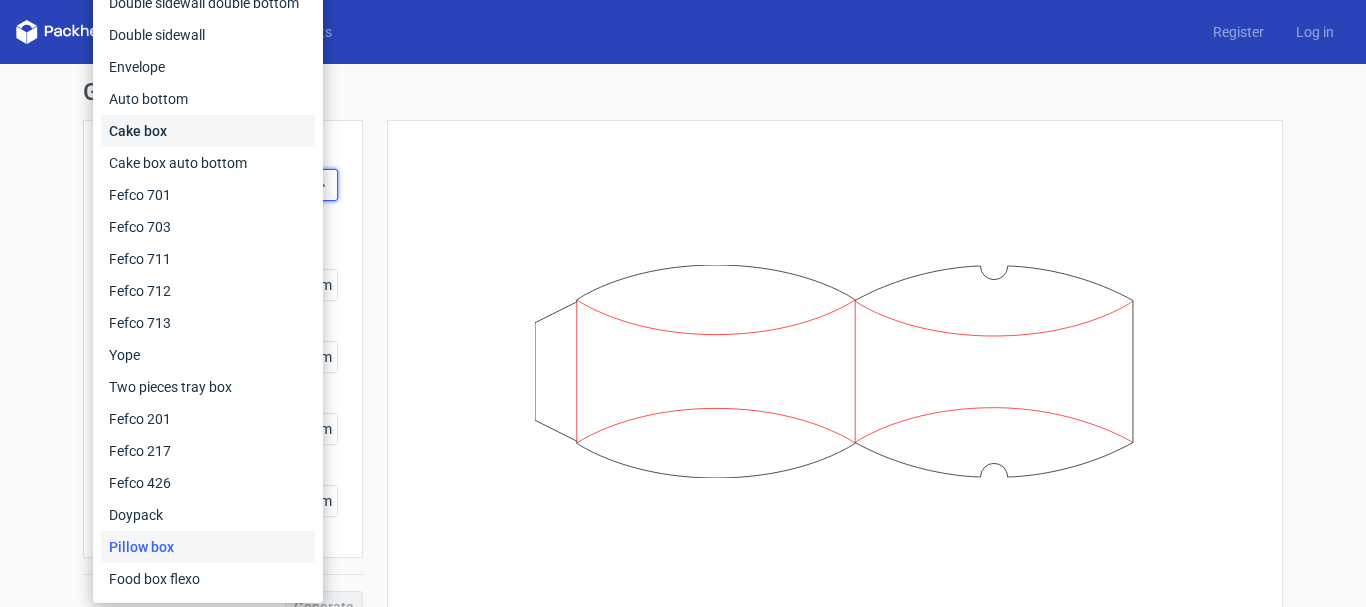 click on "Cake box" at bounding box center (208, 131) 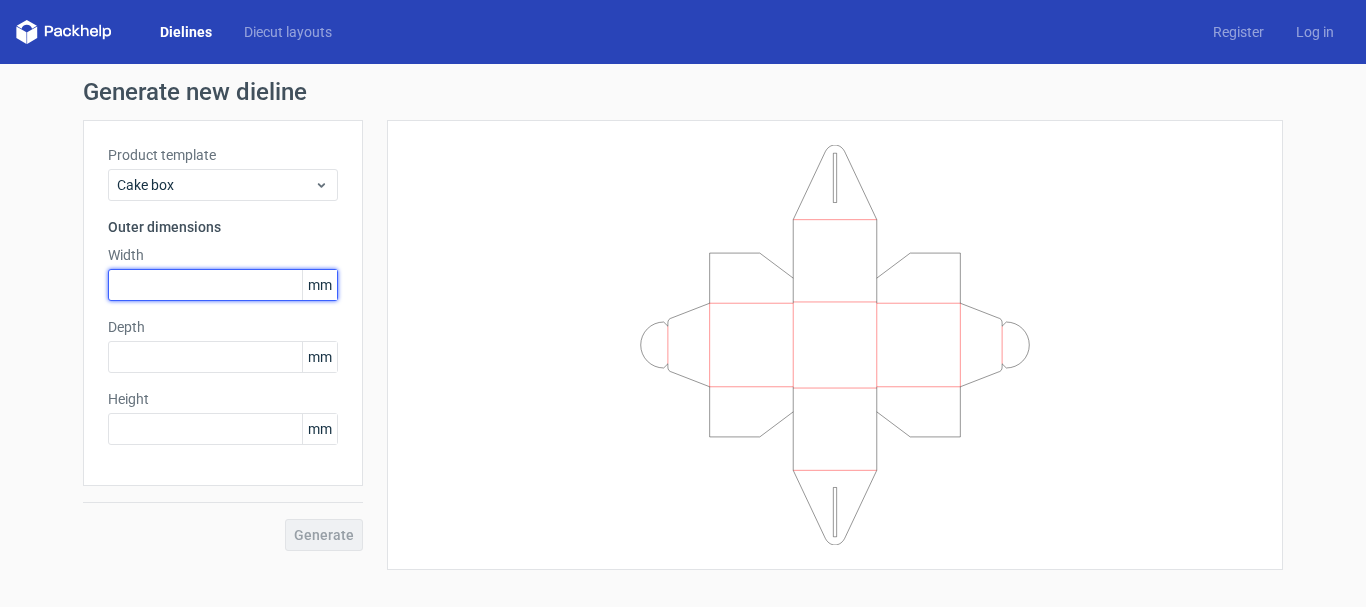 click at bounding box center (223, 285) 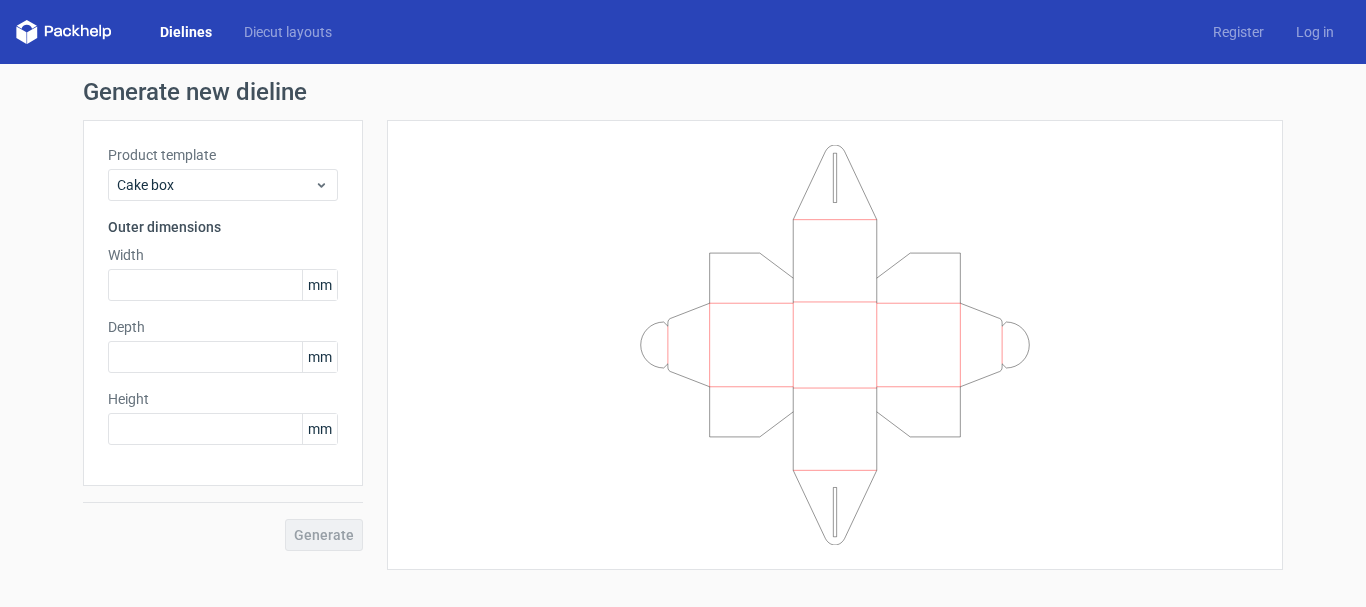 click on "mm" at bounding box center [319, 285] 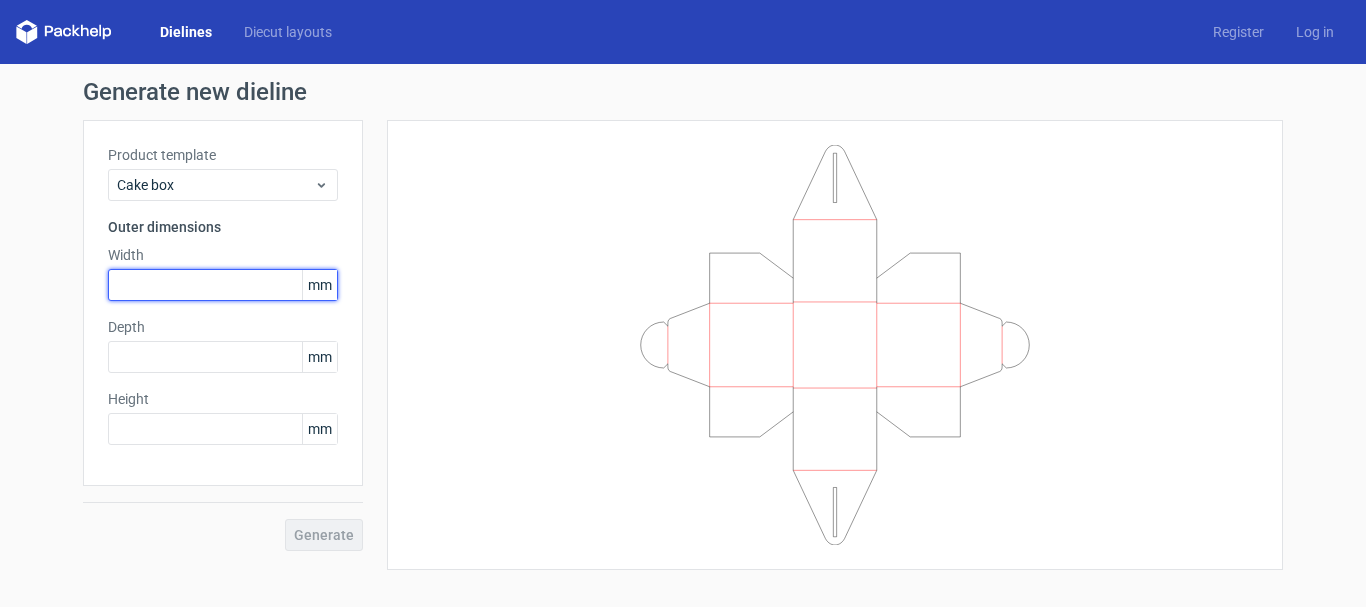 click at bounding box center [223, 285] 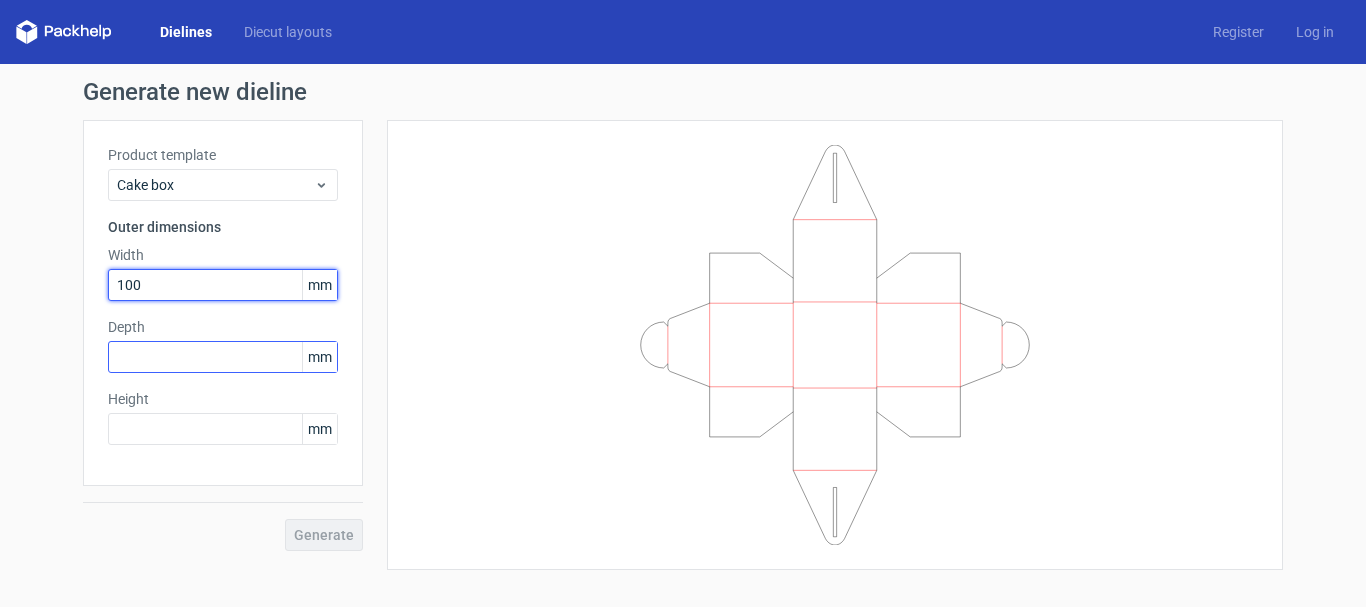 type on "100" 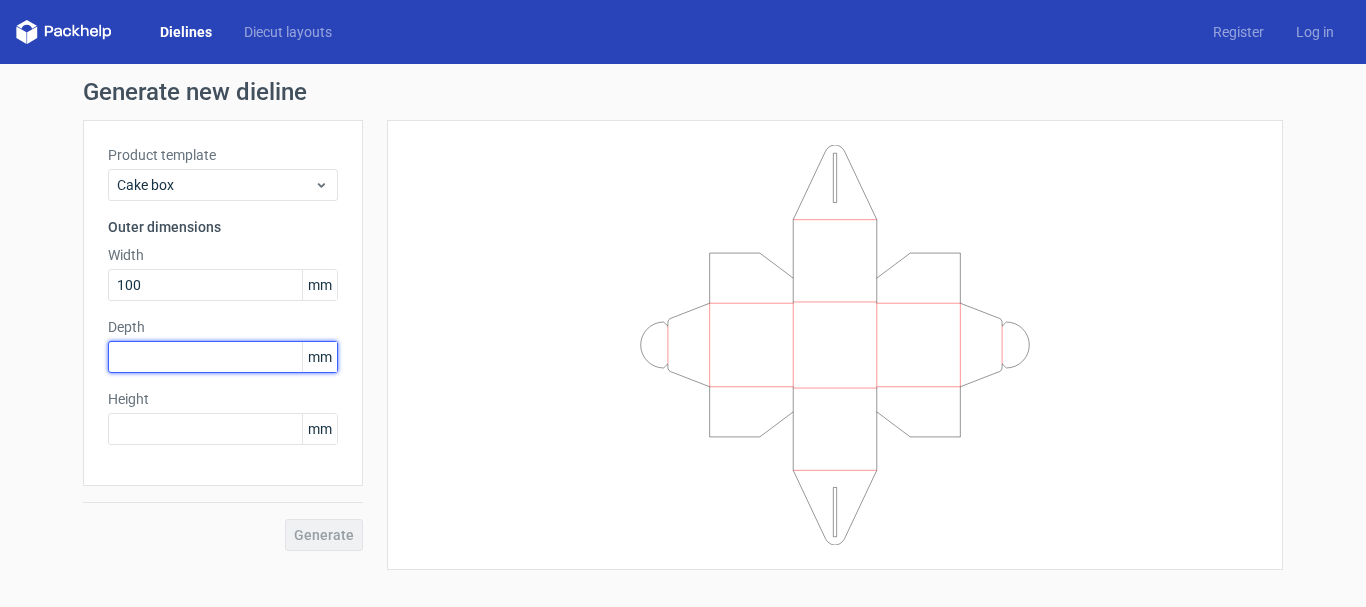 click at bounding box center (223, 357) 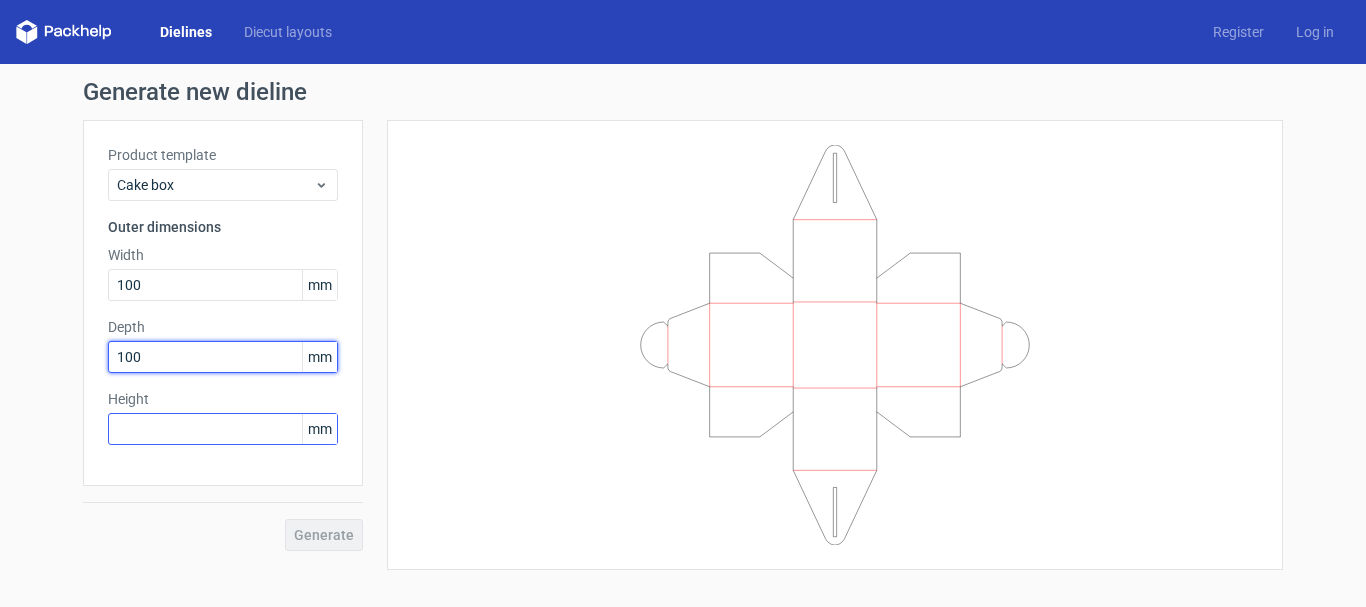 type on "100" 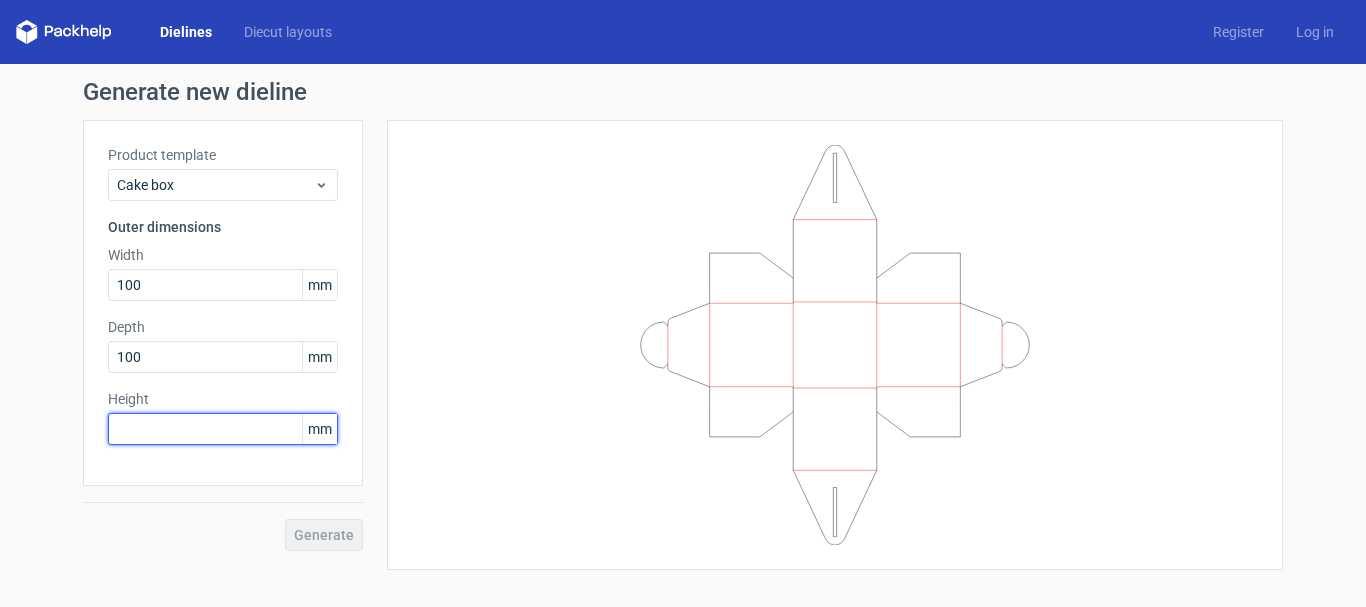 click at bounding box center (223, 429) 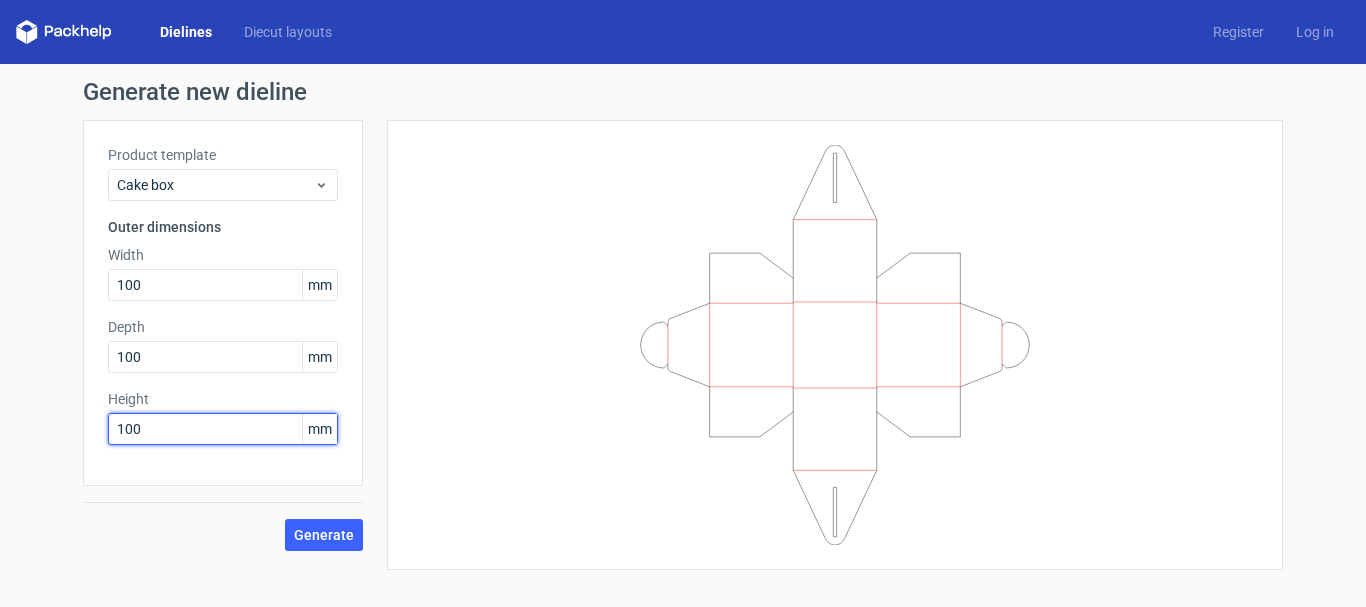 type on "100" 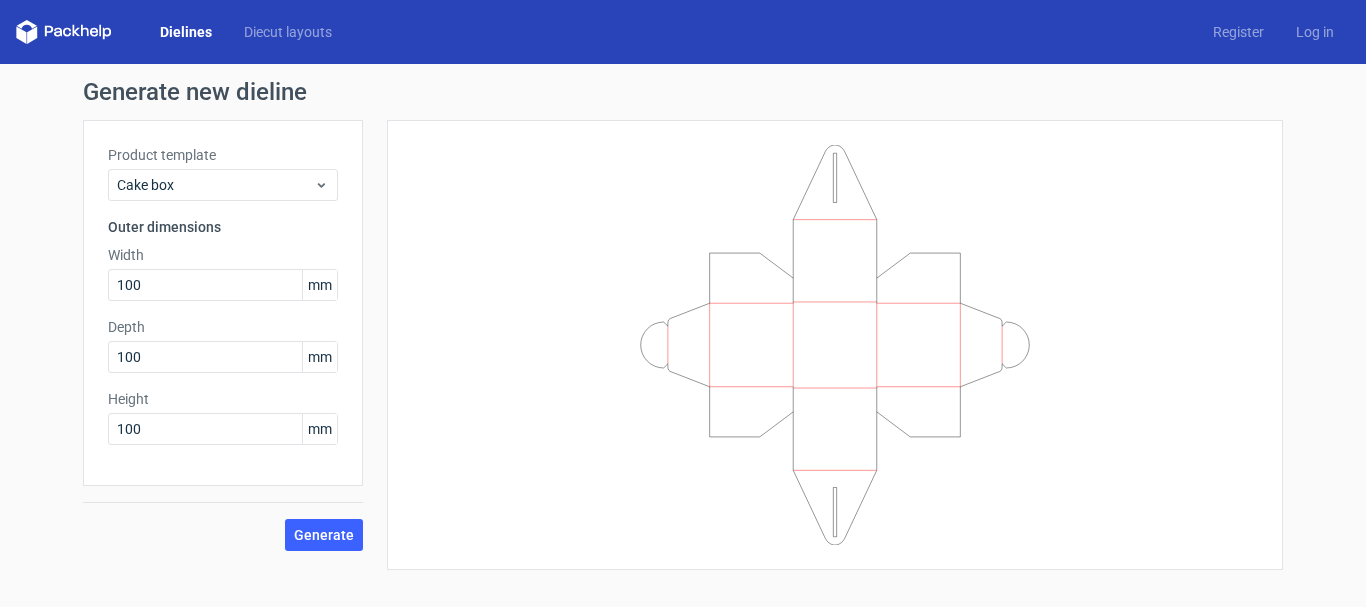 click on "Generate" at bounding box center [223, 518] 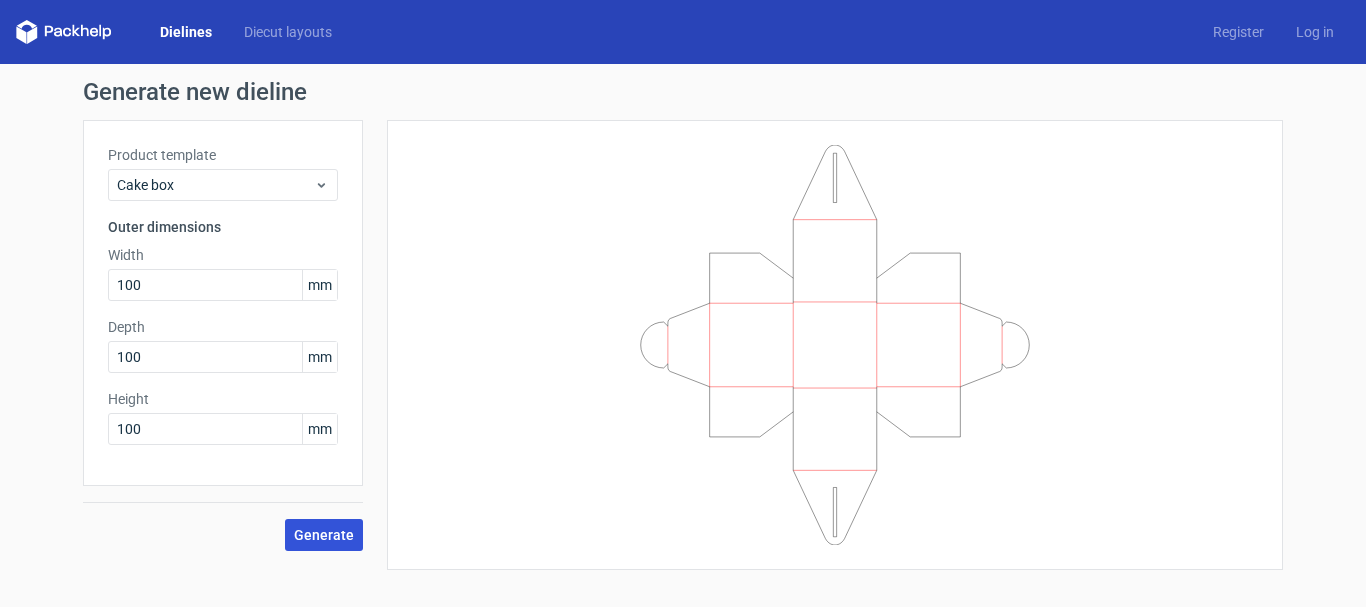 click on "Generate" at bounding box center (324, 535) 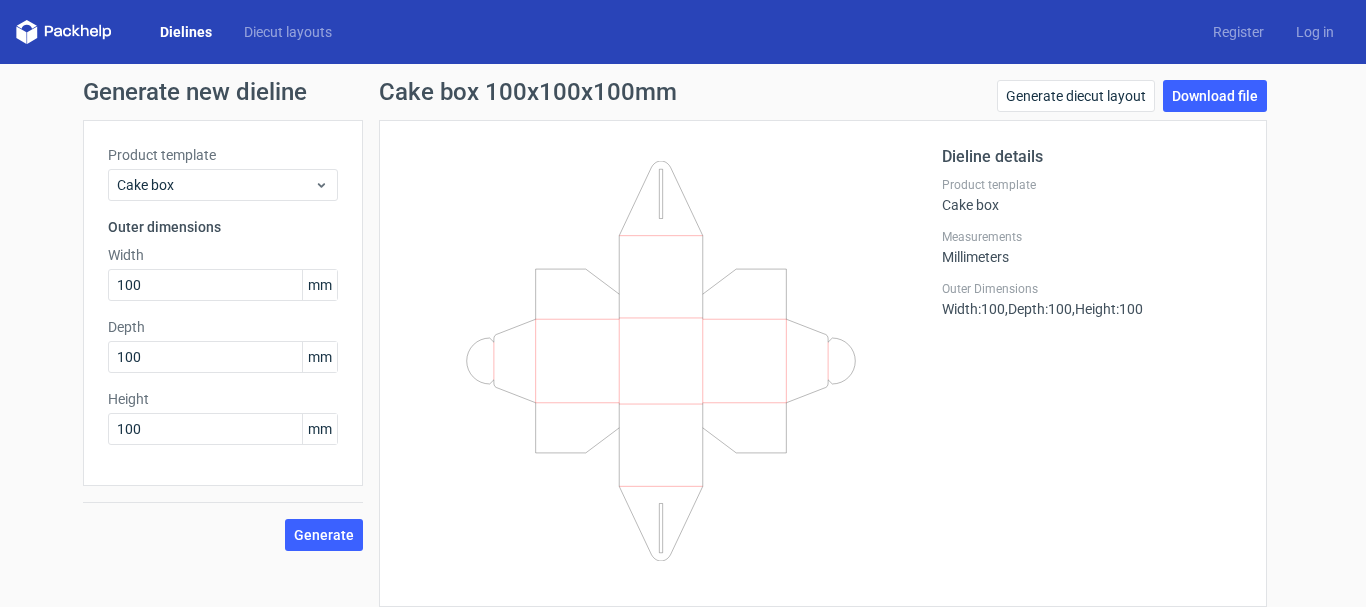scroll, scrollTop: 17, scrollLeft: 0, axis: vertical 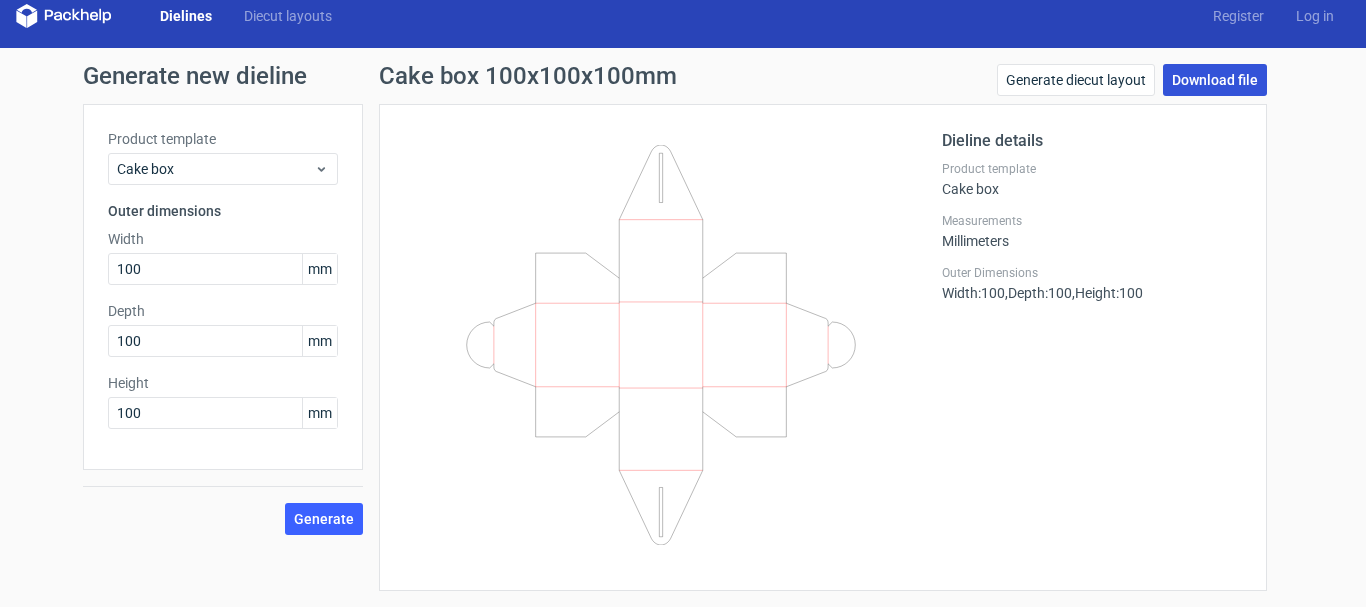 click on "Download file" at bounding box center (1215, 80) 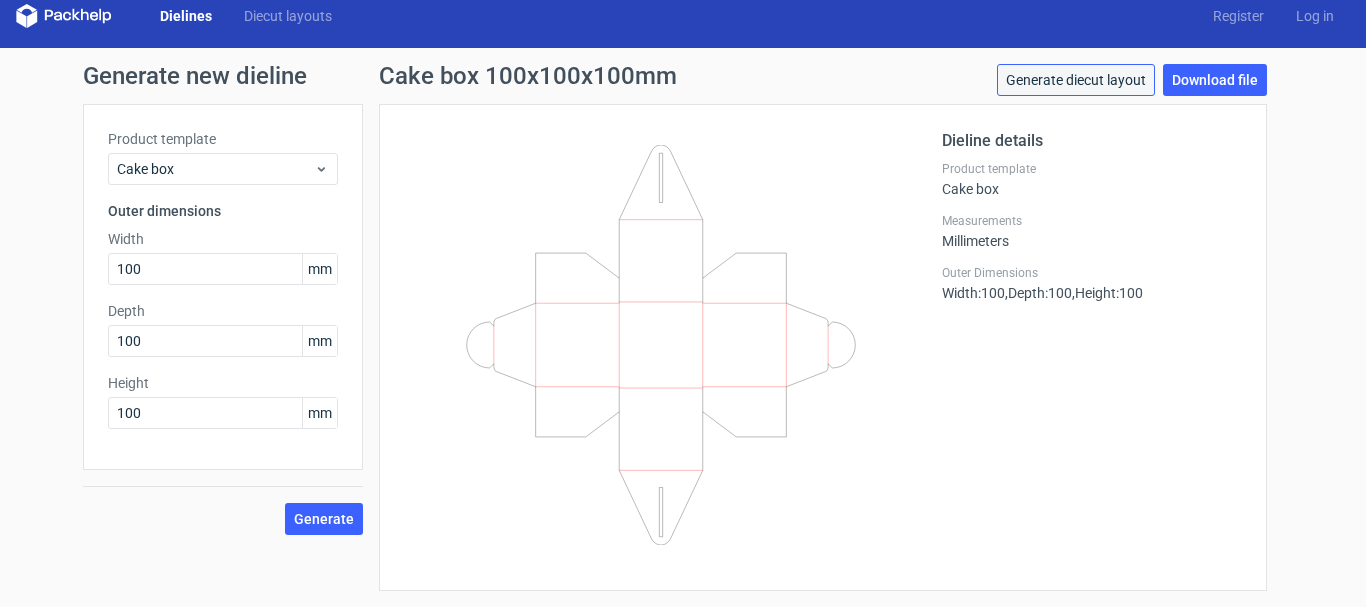 click on "Generate diecut layout" at bounding box center (1076, 80) 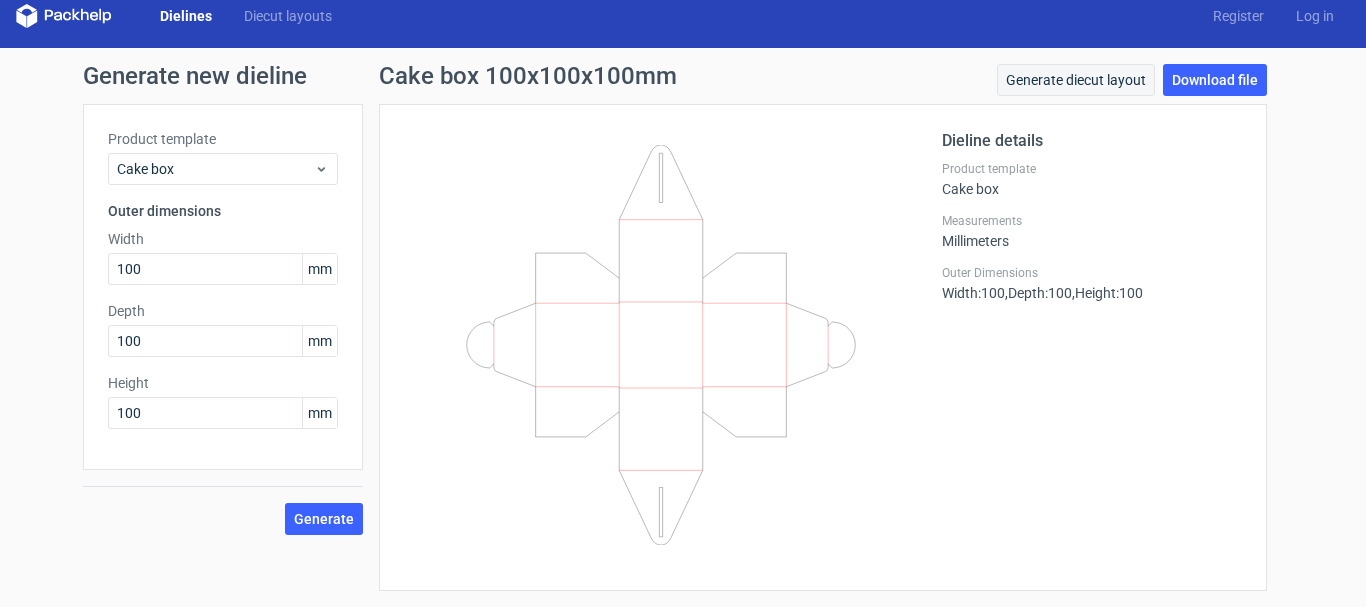 scroll, scrollTop: 0, scrollLeft: 0, axis: both 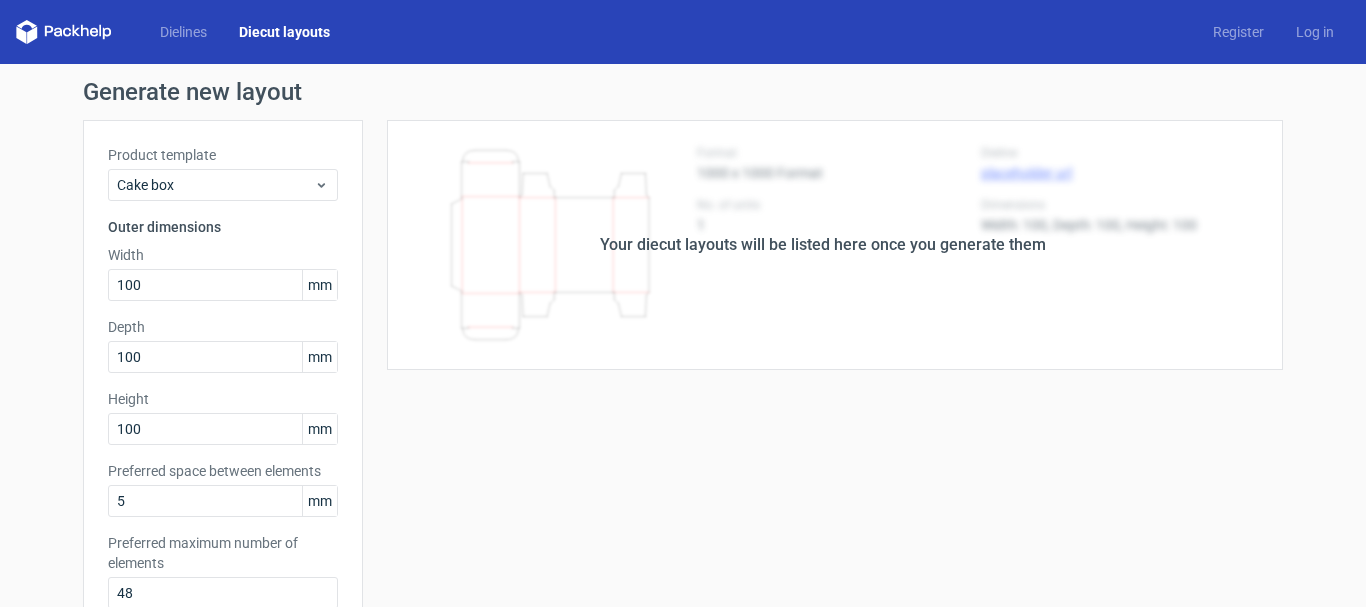 click on "Your diecut layouts will be listed here once you generate them" at bounding box center [823, 245] 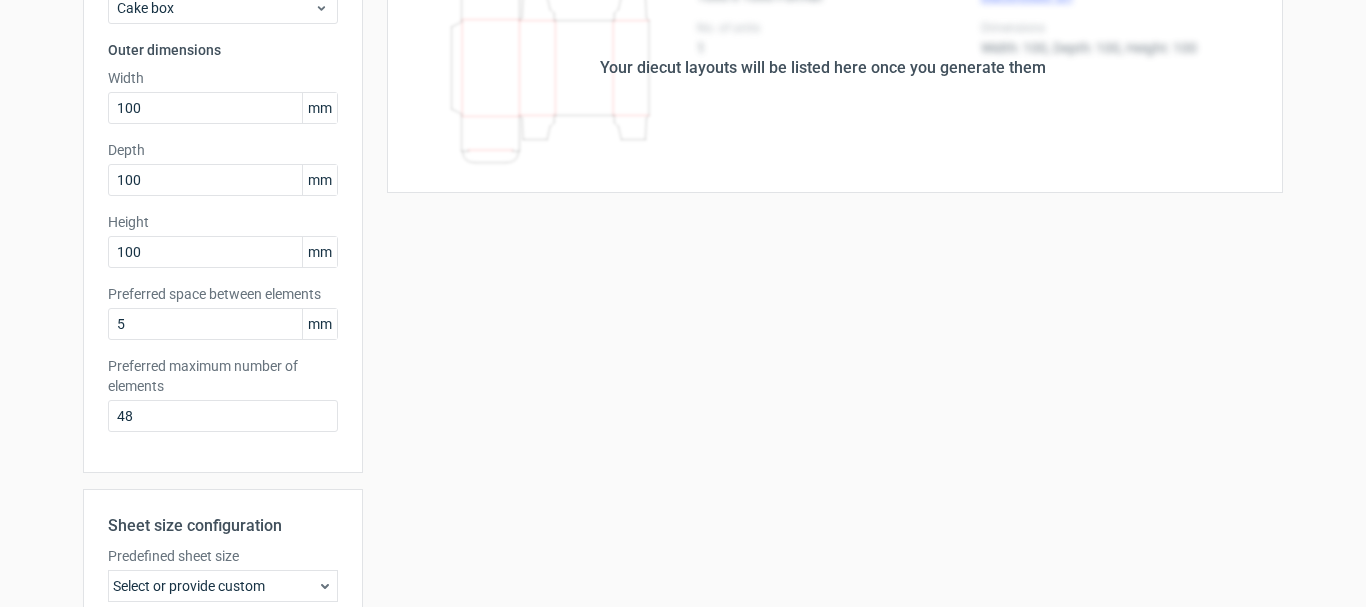 scroll, scrollTop: 202, scrollLeft: 0, axis: vertical 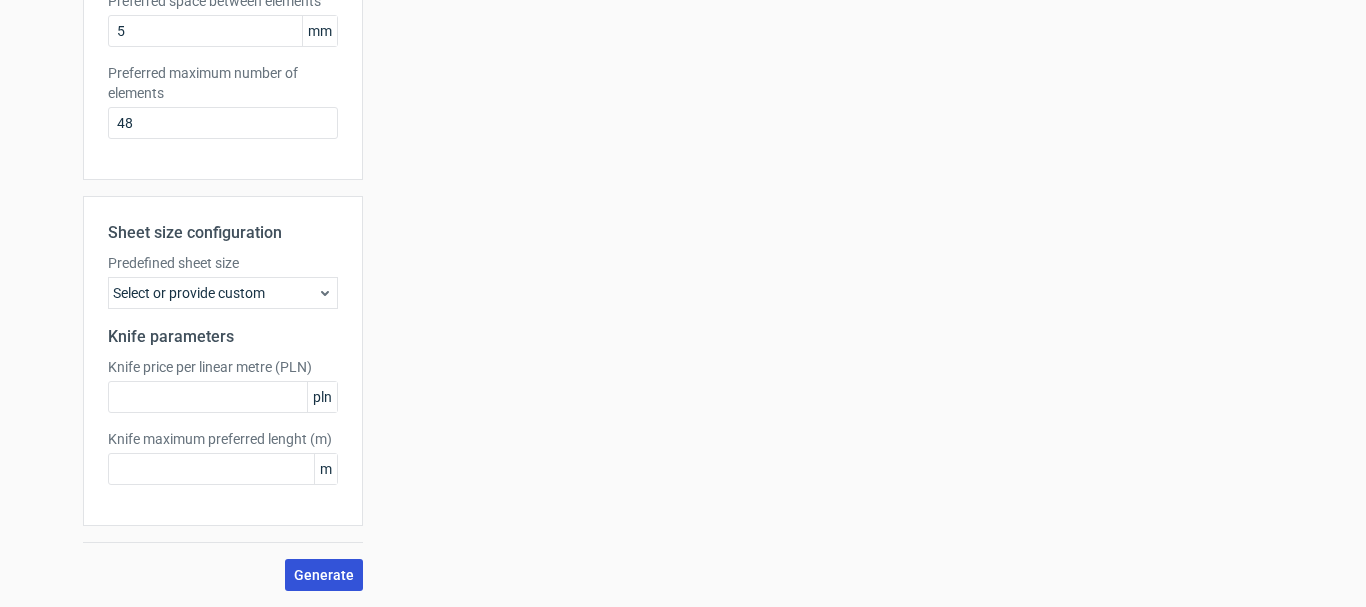 click on "Generate" at bounding box center [324, 575] 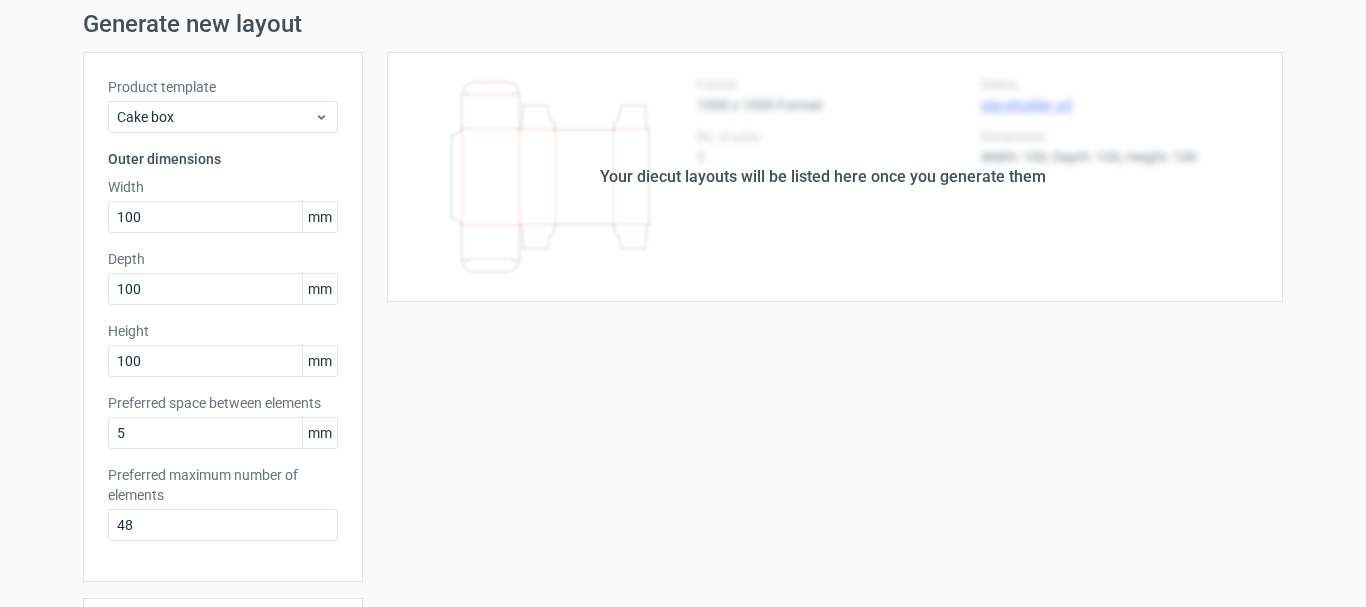 scroll, scrollTop: 0, scrollLeft: 0, axis: both 